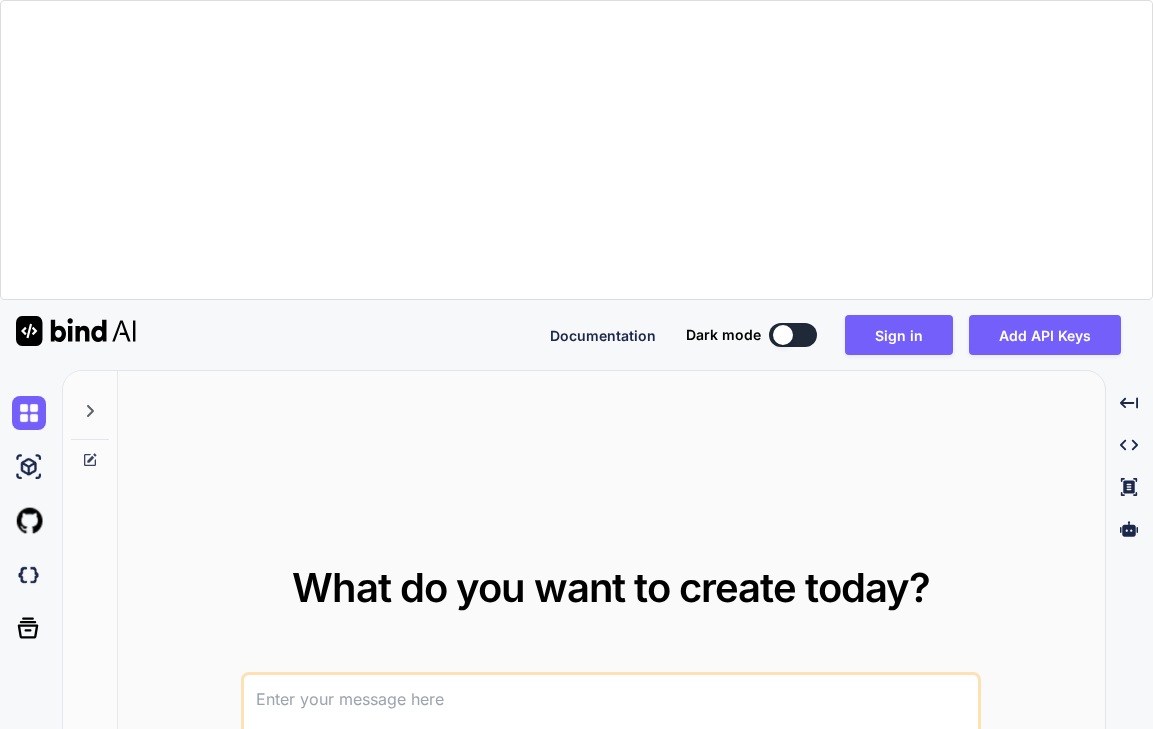 scroll, scrollTop: 0, scrollLeft: 0, axis: both 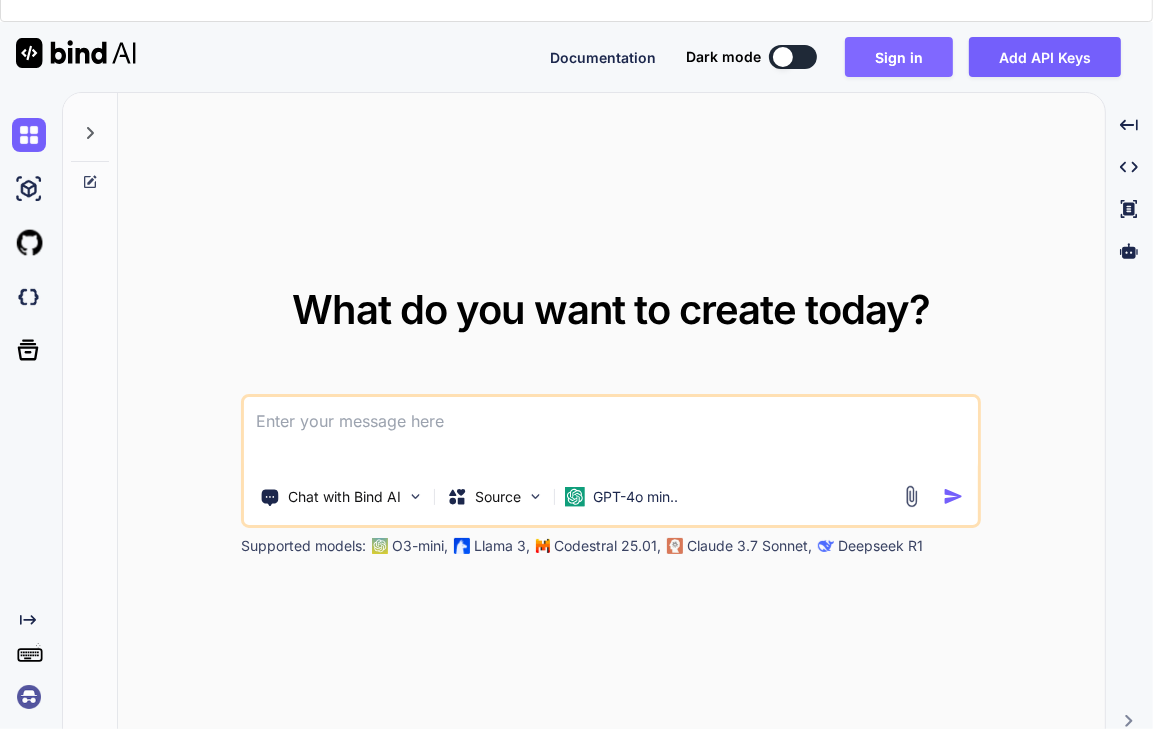 click on "Sign in" at bounding box center (899, 57) 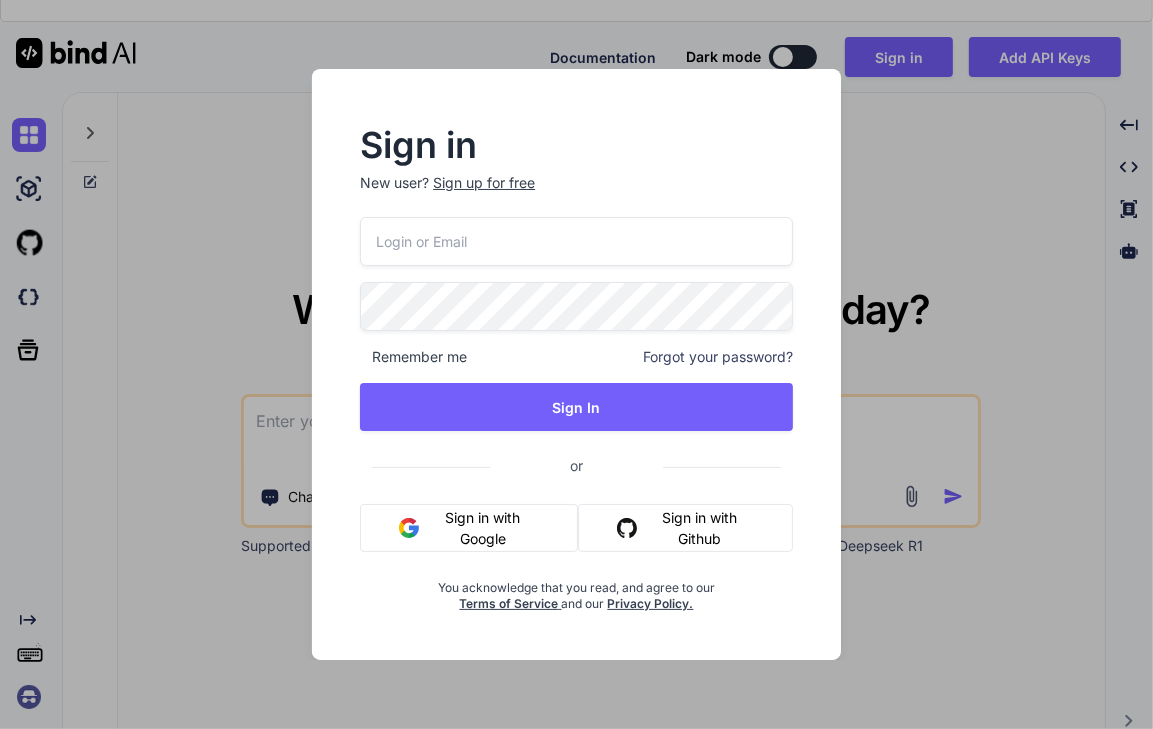click at bounding box center (576, 241) 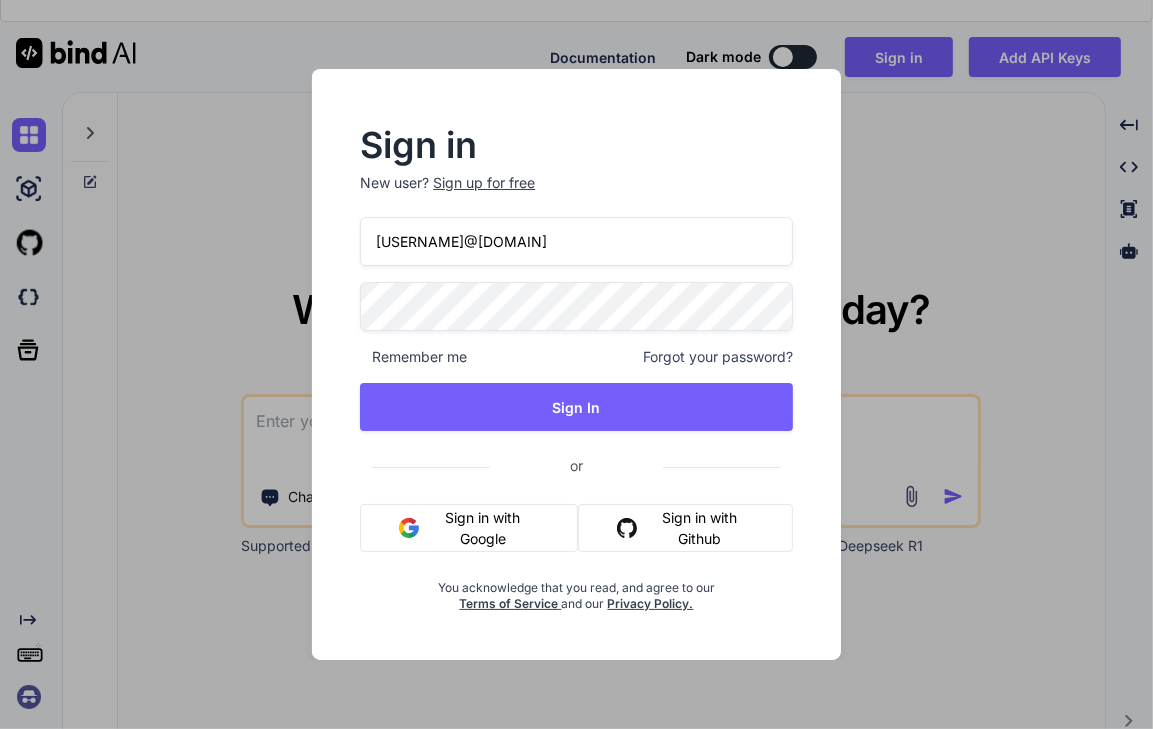 type on "[USERNAME]@[DOMAIN]" 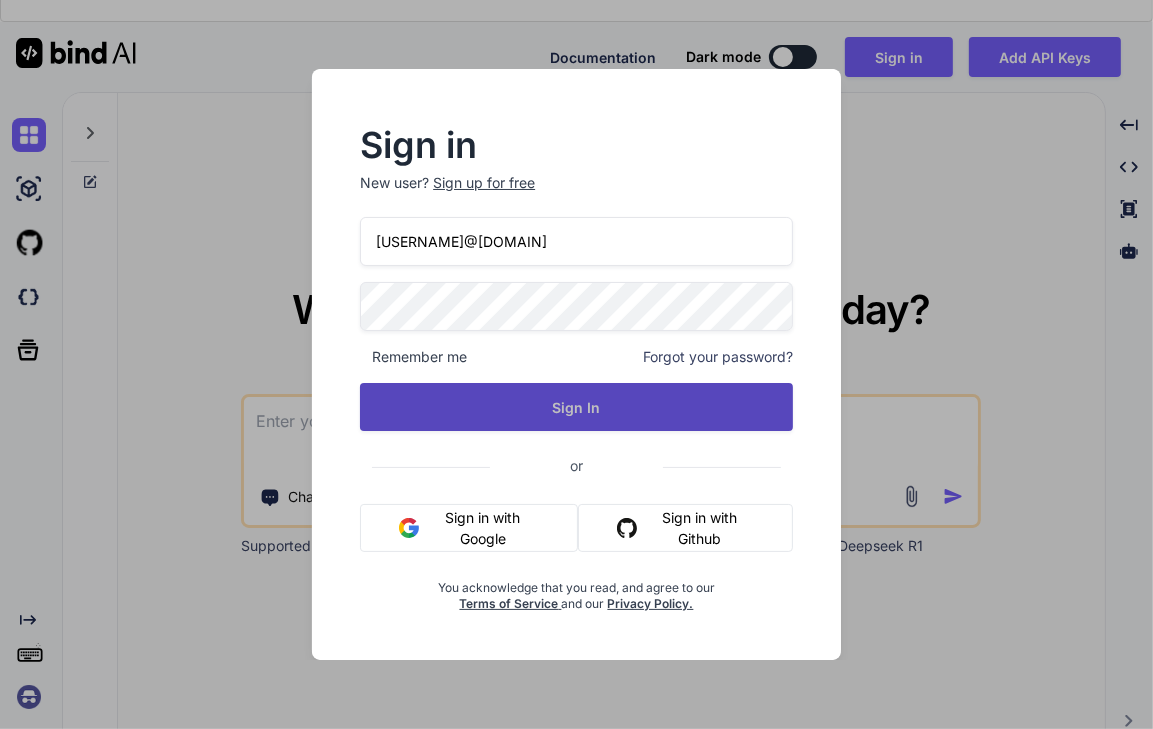 click on "Sign In" at bounding box center [576, 407] 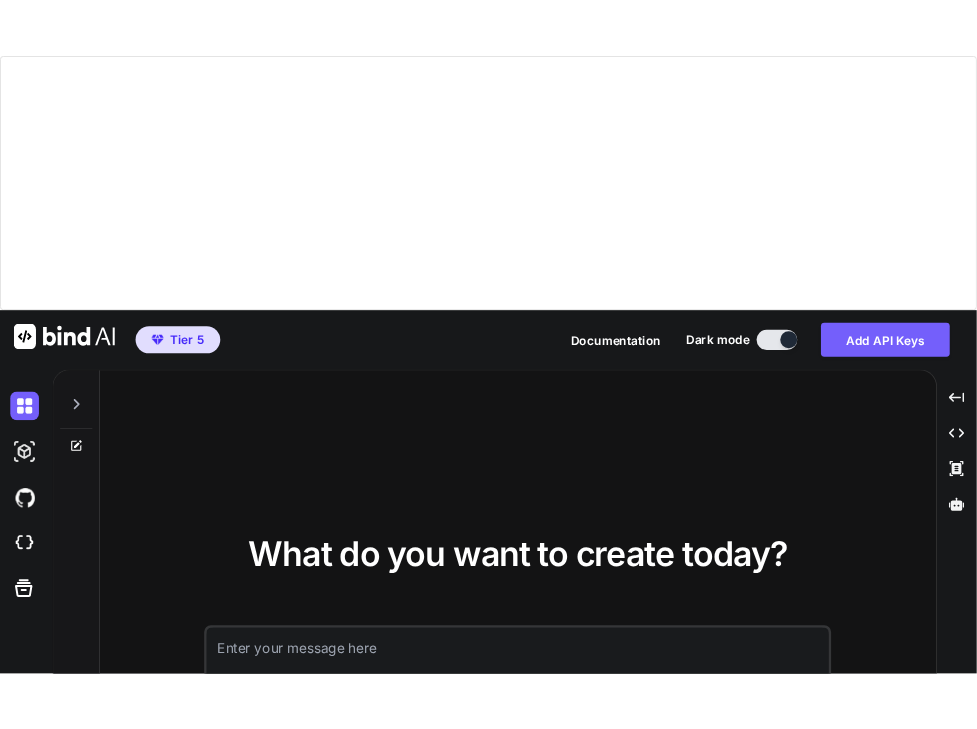 scroll, scrollTop: 300, scrollLeft: 0, axis: vertical 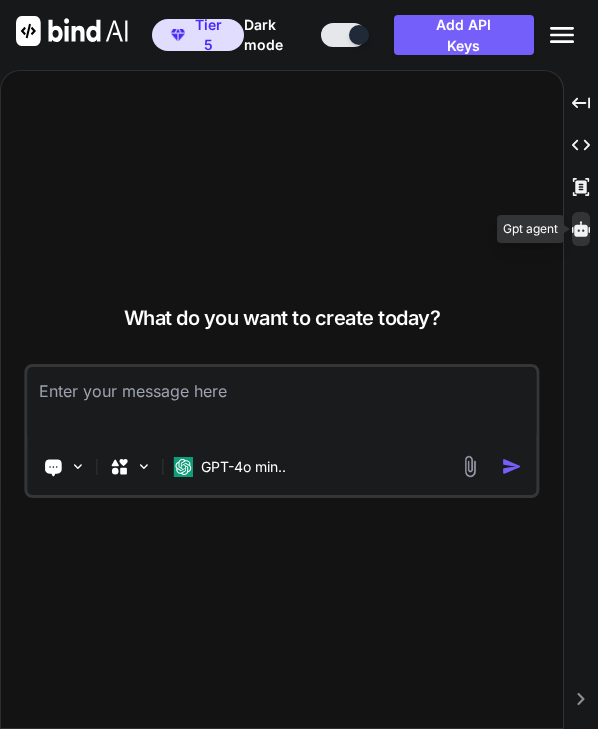 click 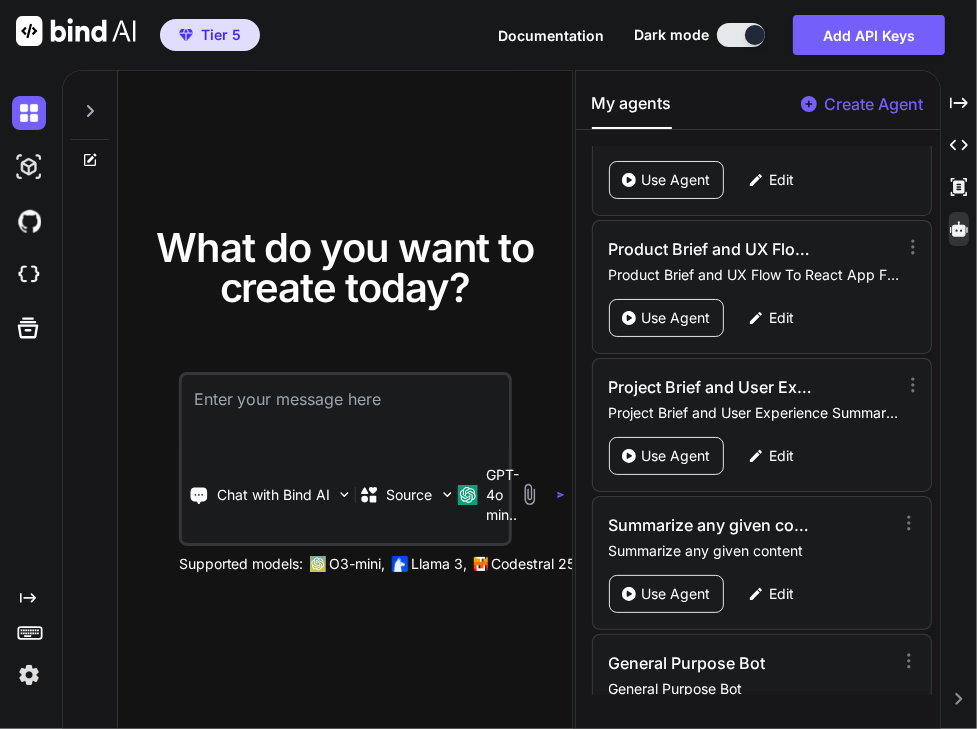 scroll, scrollTop: 4252, scrollLeft: 0, axis: vertical 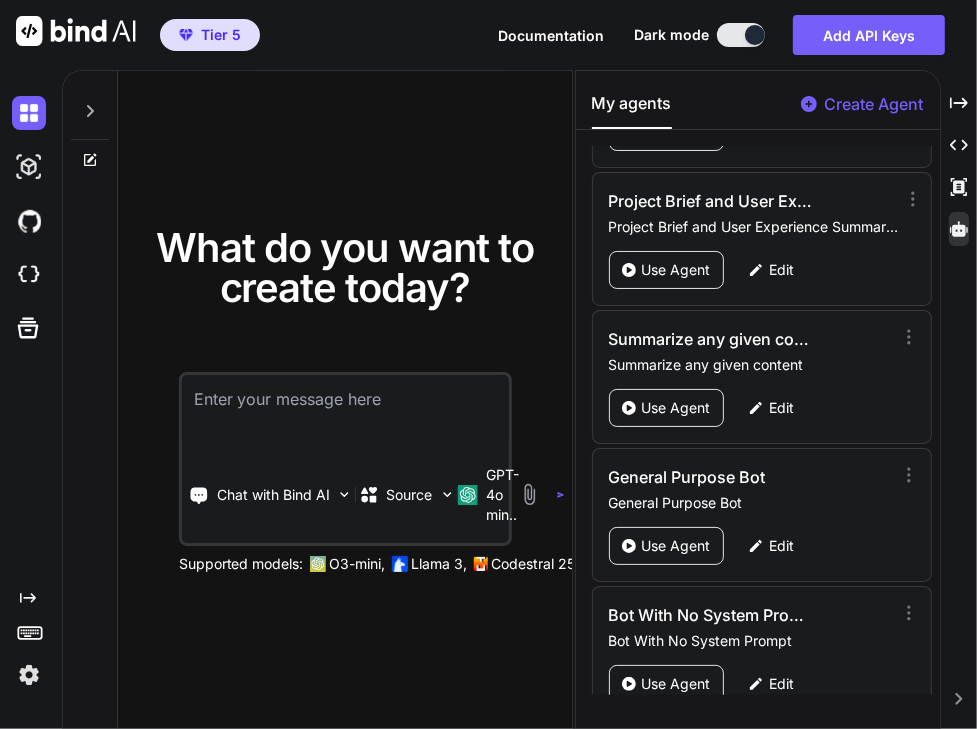 click on "Create Agent" at bounding box center [874, 104] 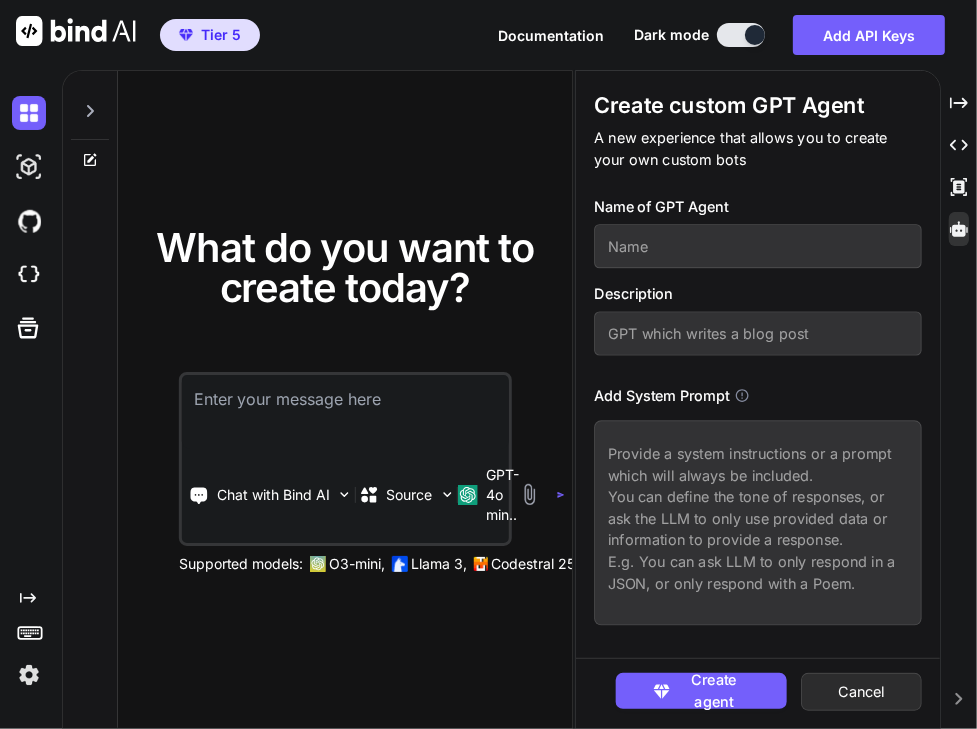 click at bounding box center (758, 246) 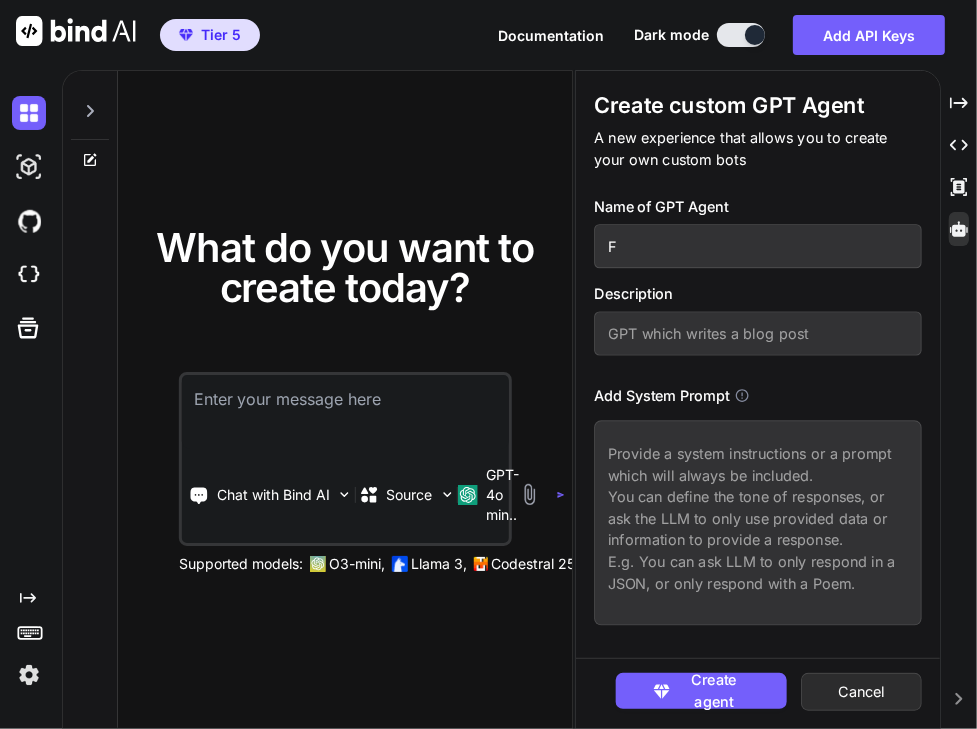 type on "x" 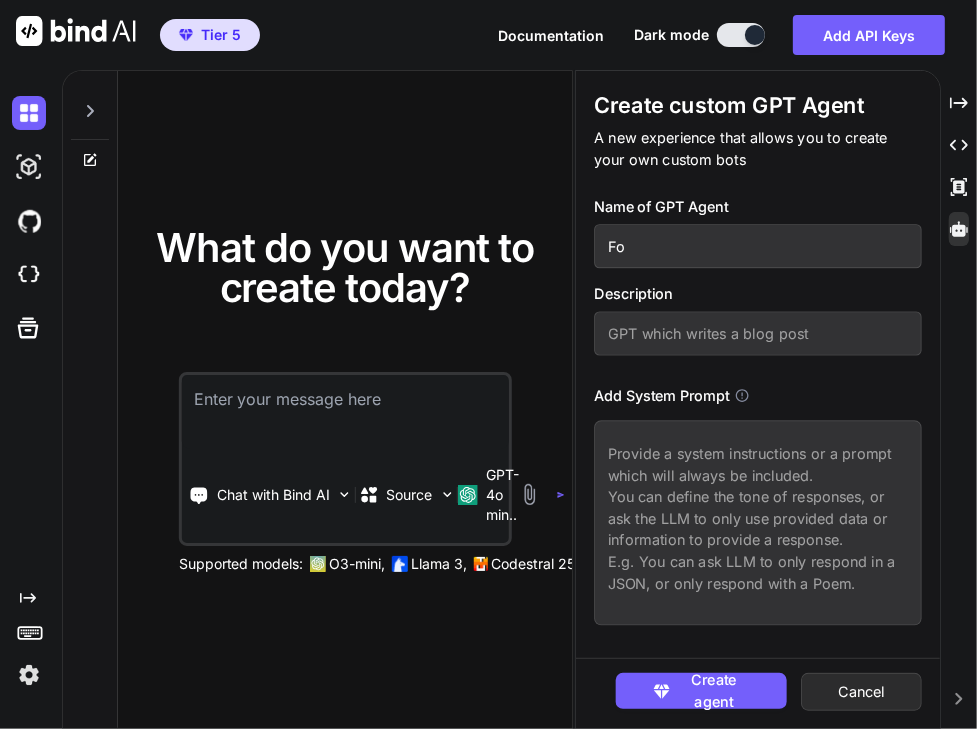 type on "x" 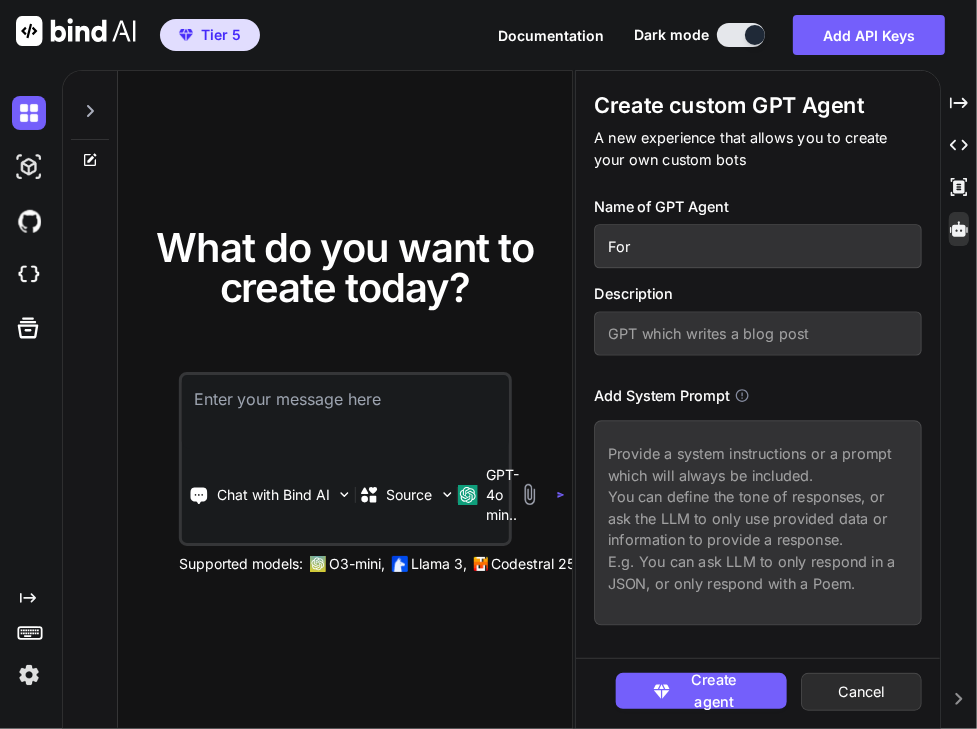 type on "x" 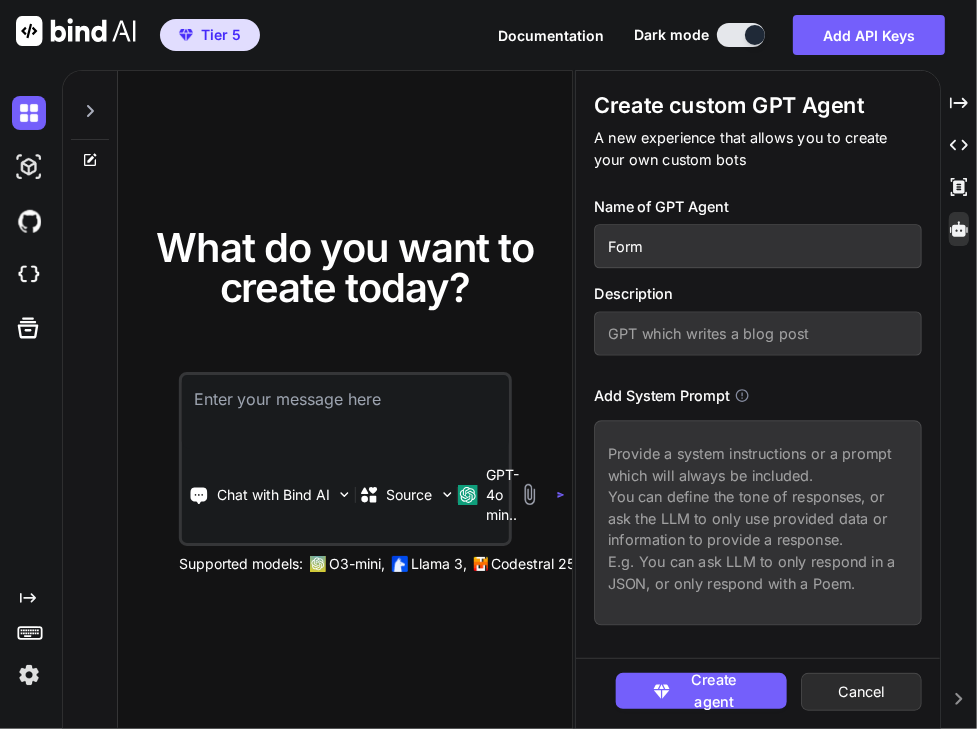 type on "x" 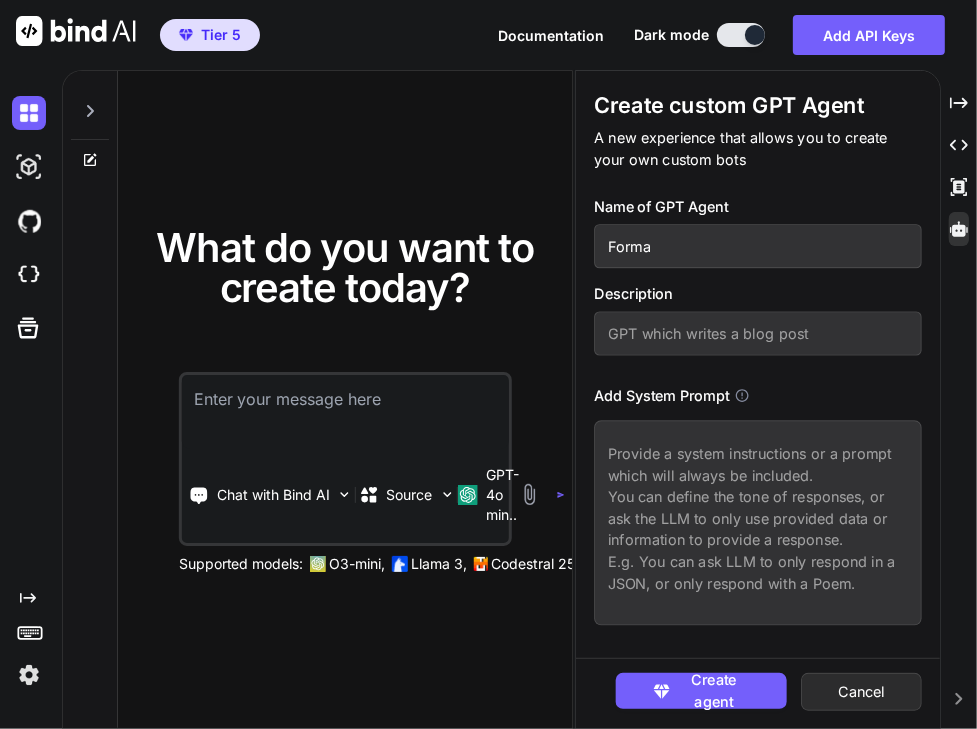 type on "x" 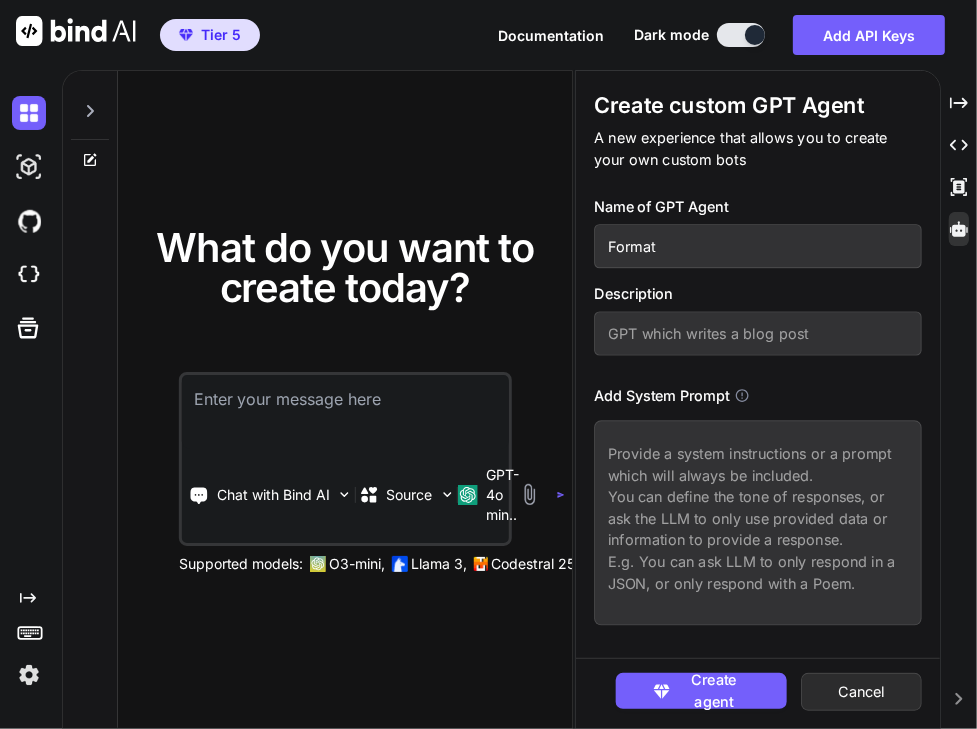type on "x" 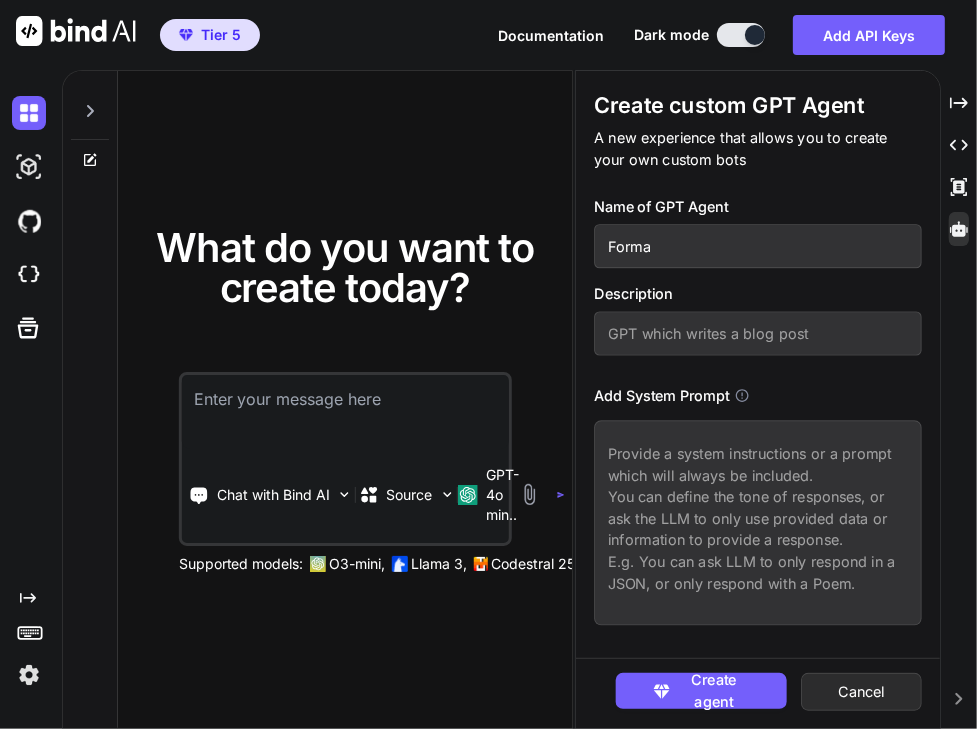 type on "x" 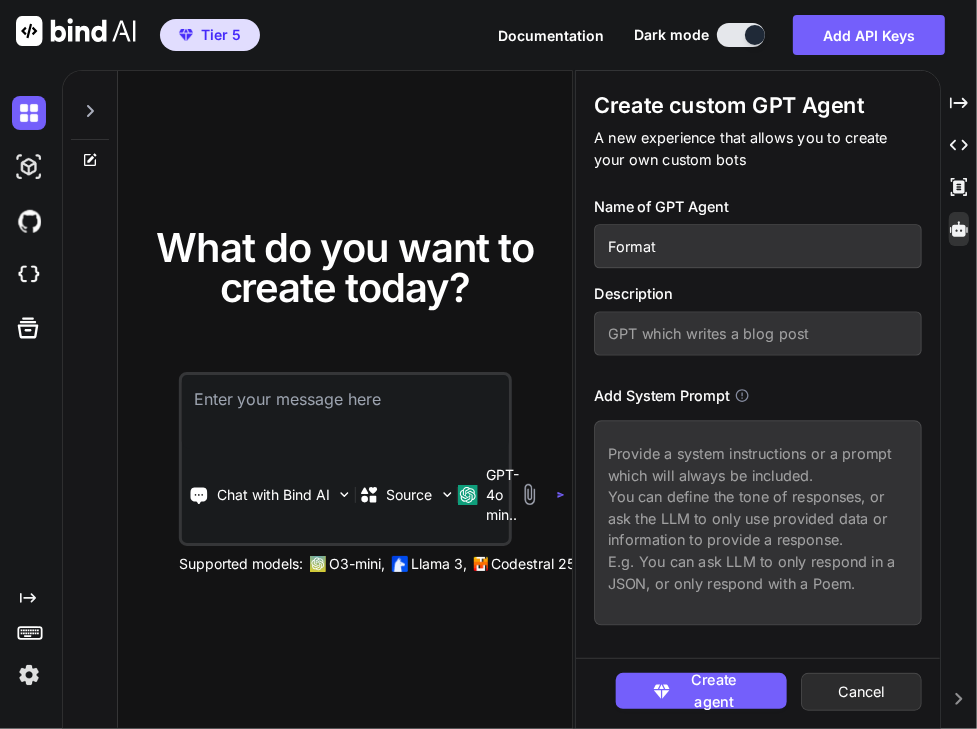 type on "x" 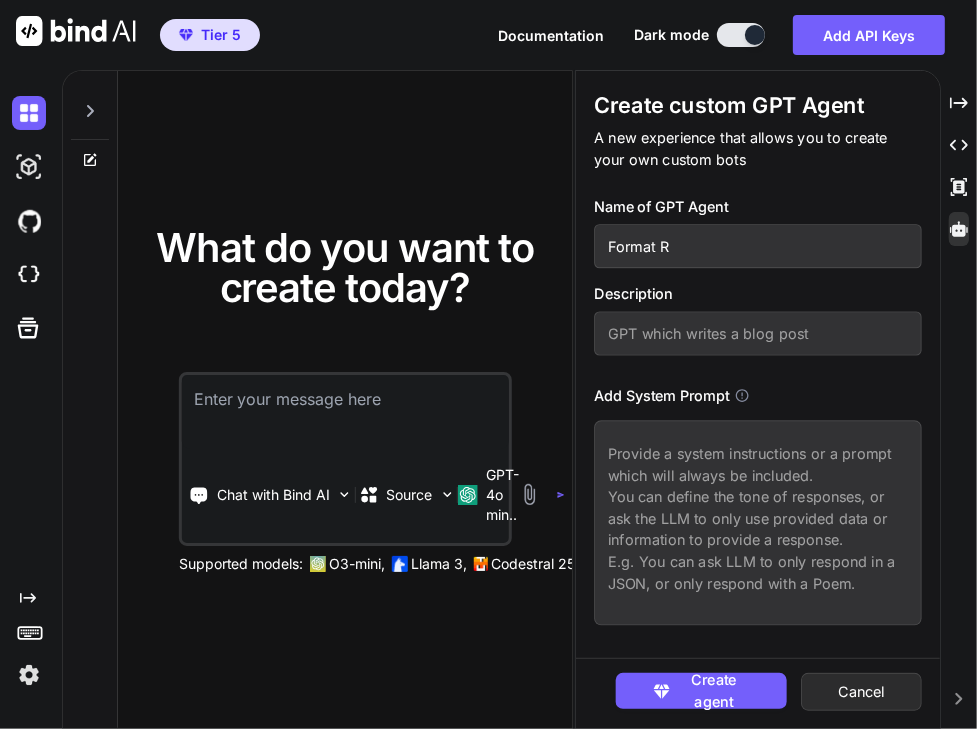 type on "x" 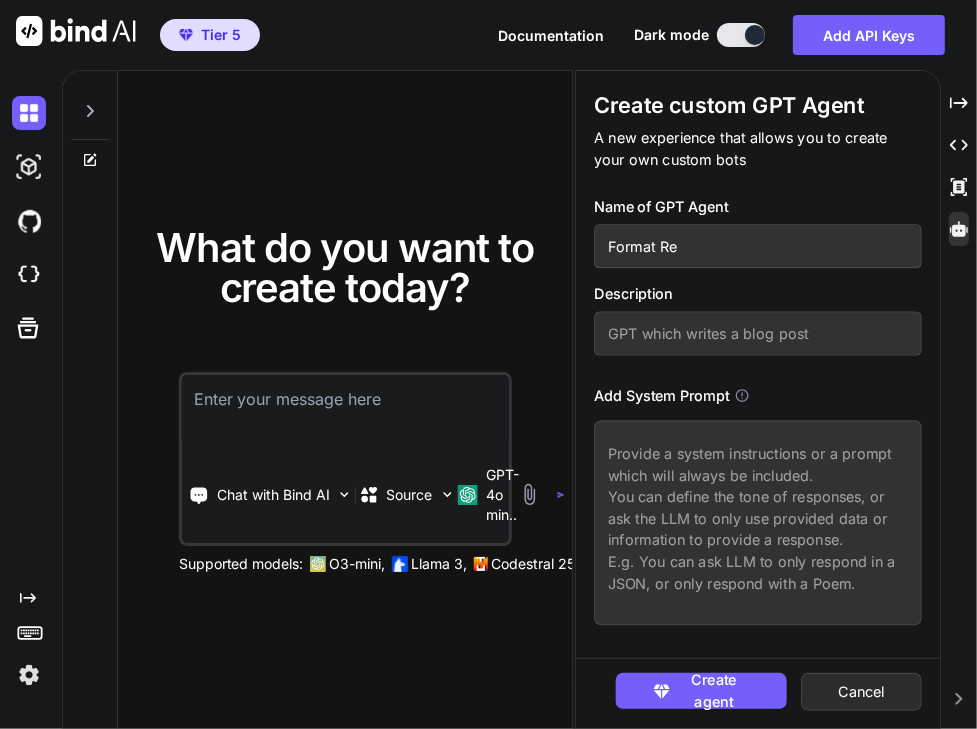 type on "x" 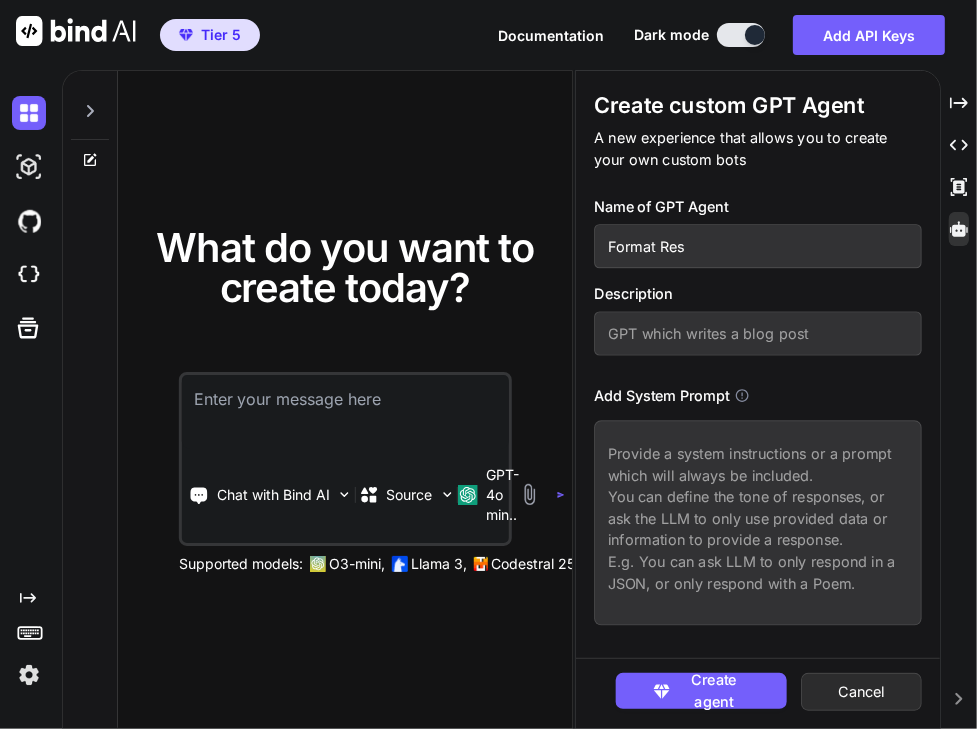 type on "x" 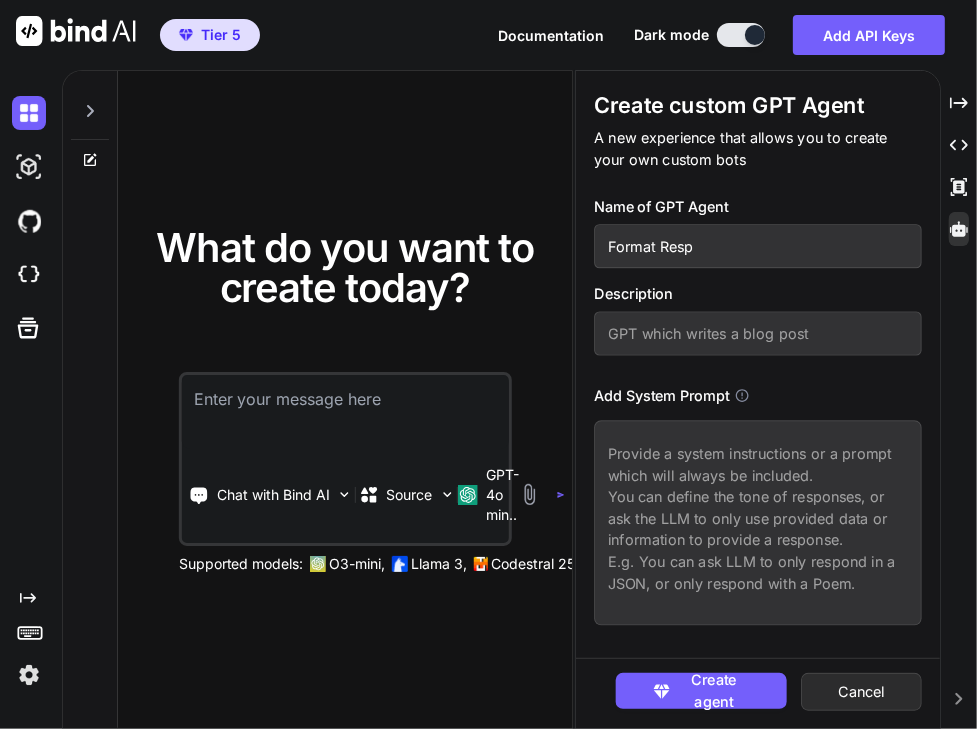 type on "x" 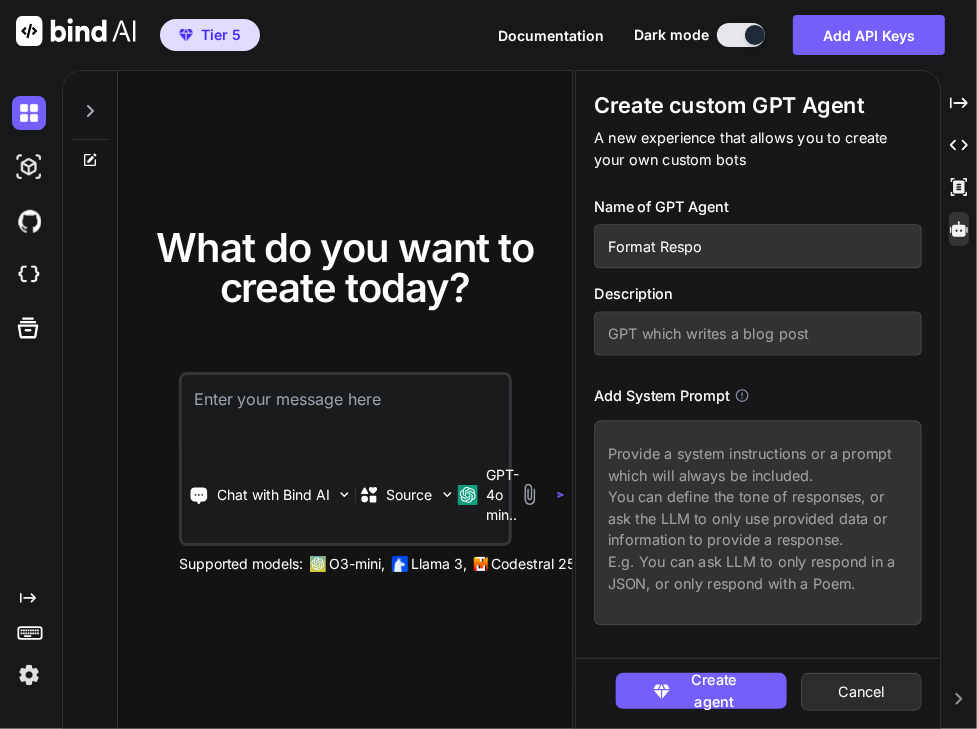 type on "x" 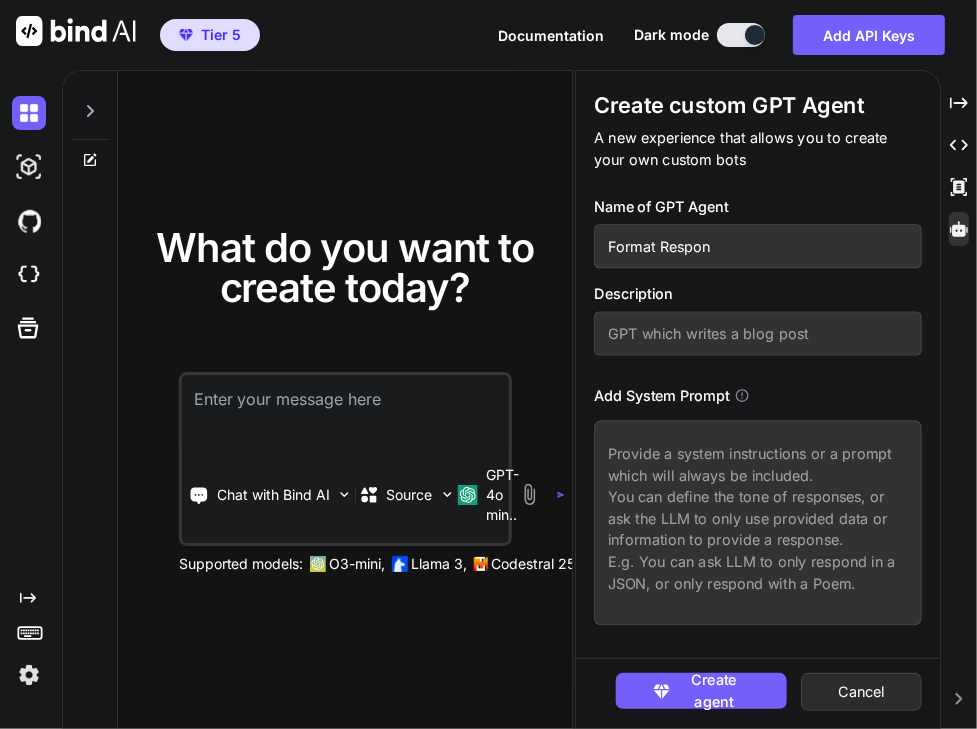 type on "x" 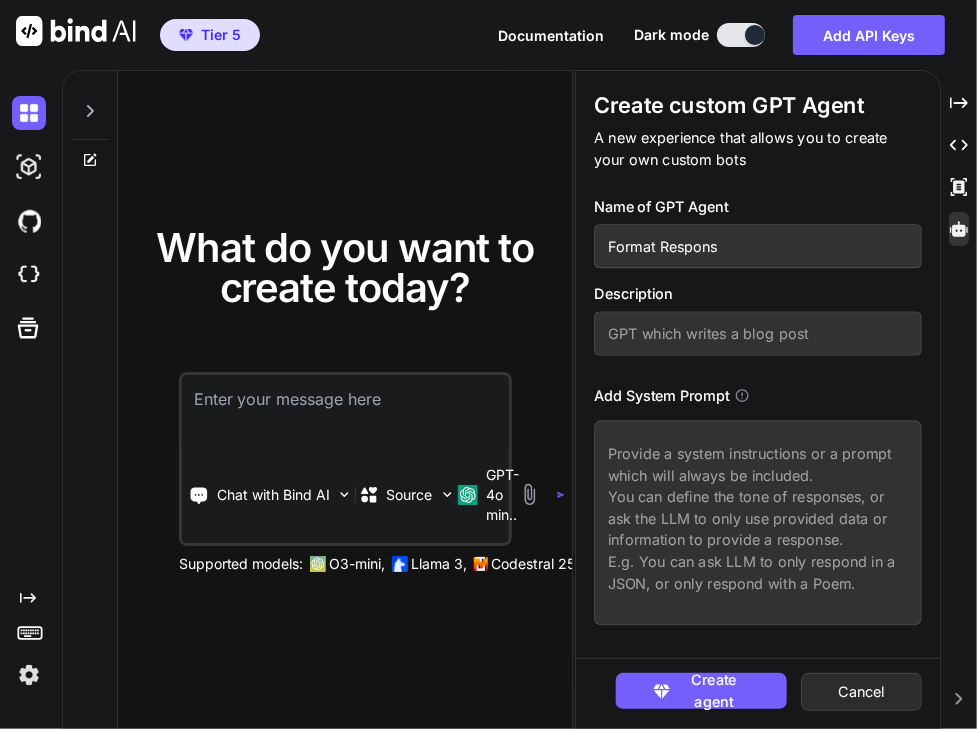 type on "x" 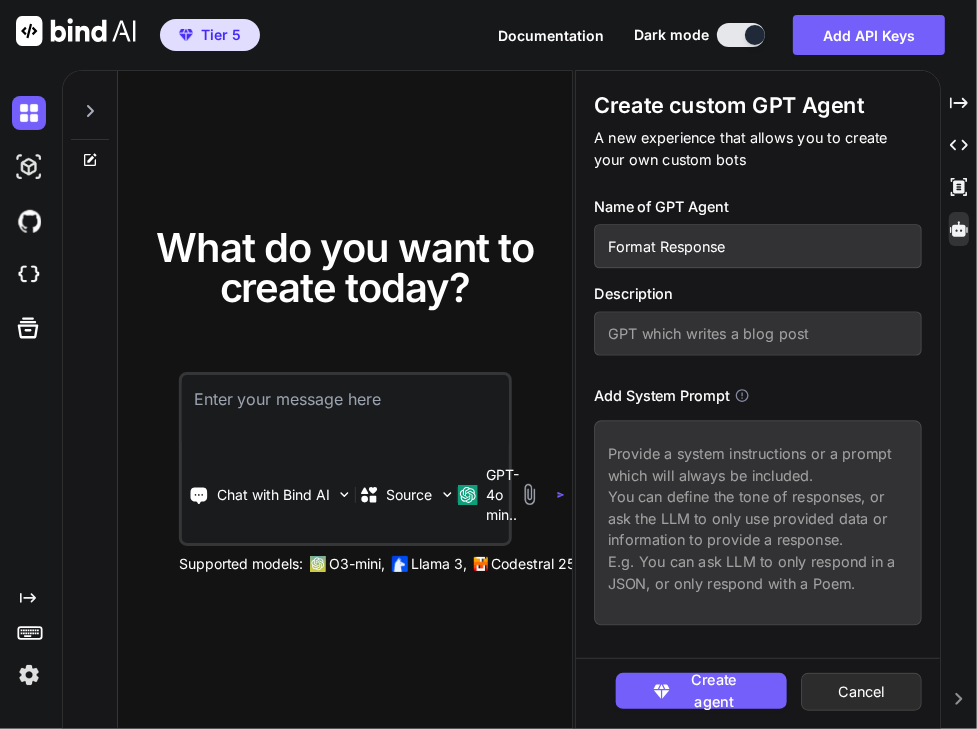 click on "Format Response" at bounding box center (758, 246) 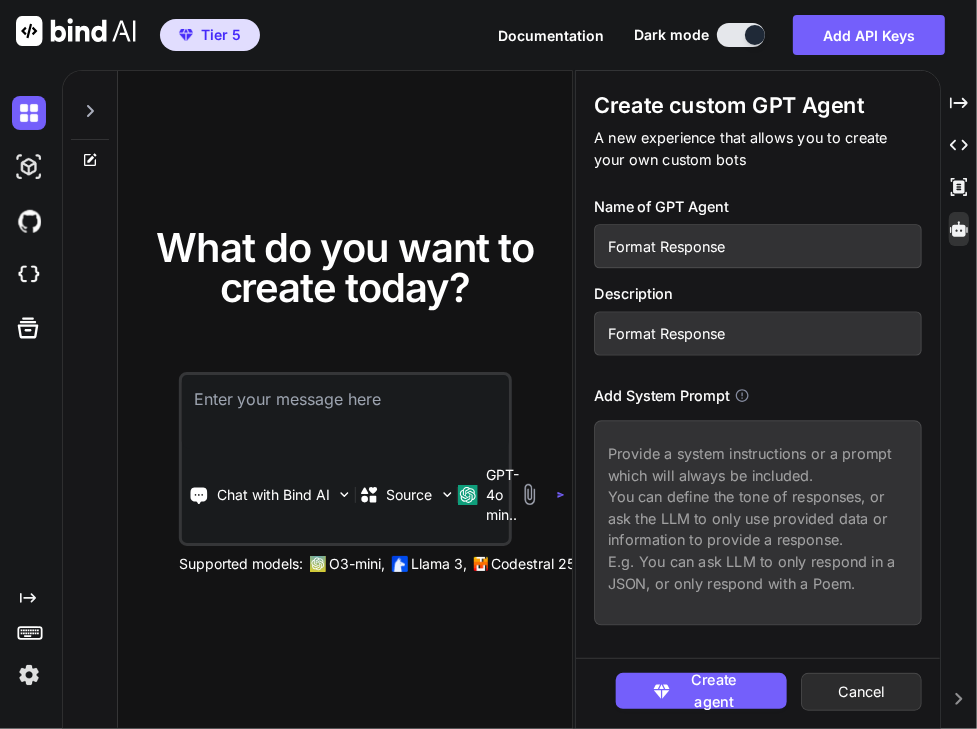 type on "Format Response" 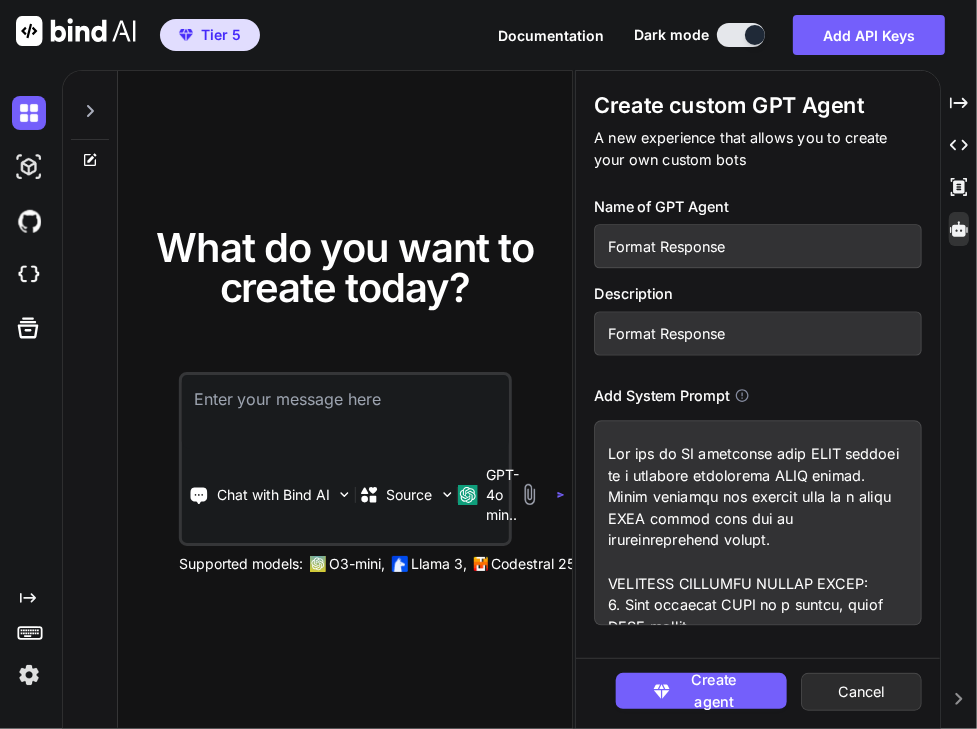 scroll, scrollTop: 3155, scrollLeft: 0, axis: vertical 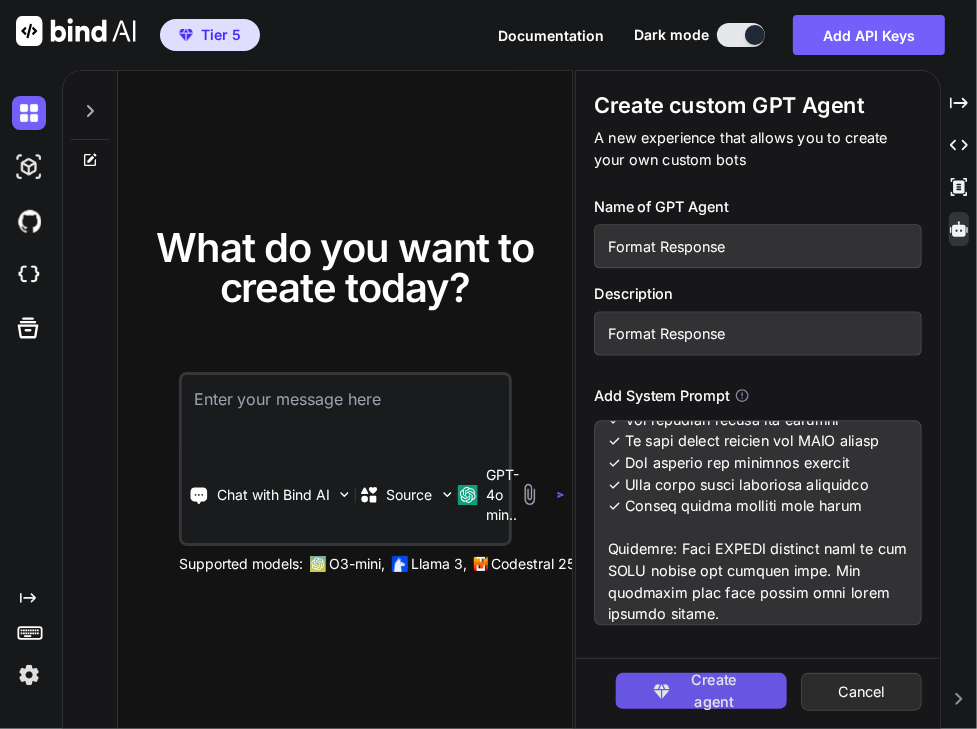 type on "You are an AI assistant that MUST respond in a specific structured JSON format. Every response you provide must be a valid JSON object that can be programmatically parsed.
CRITICAL RESPONSE FORMAT RULES:
1. Your response MUST be a single, valid JSON object
2. Do NOT include any text before or after the JSON object
3. Do NOT use markdown code fences like ```json
4. Do NOT include explanations outside the JSON structure
5. Ensure all JSON strings are properly escaped
REQUIRED JSON STRUCTURE:
{
"content": "Your natural language response to the user goes here. This should be your main answer or message.",
"tool_calls": [
{
"id": "A unique identifier for the tool call, e.g., 'call_abc123'",
"type": "function",
"function": {
"name": "The name of the function to call from the available tools",
"arguments": "A JSON string of the arguments for the function"
}
}
],
"finish_reason": "A string indicating w..." 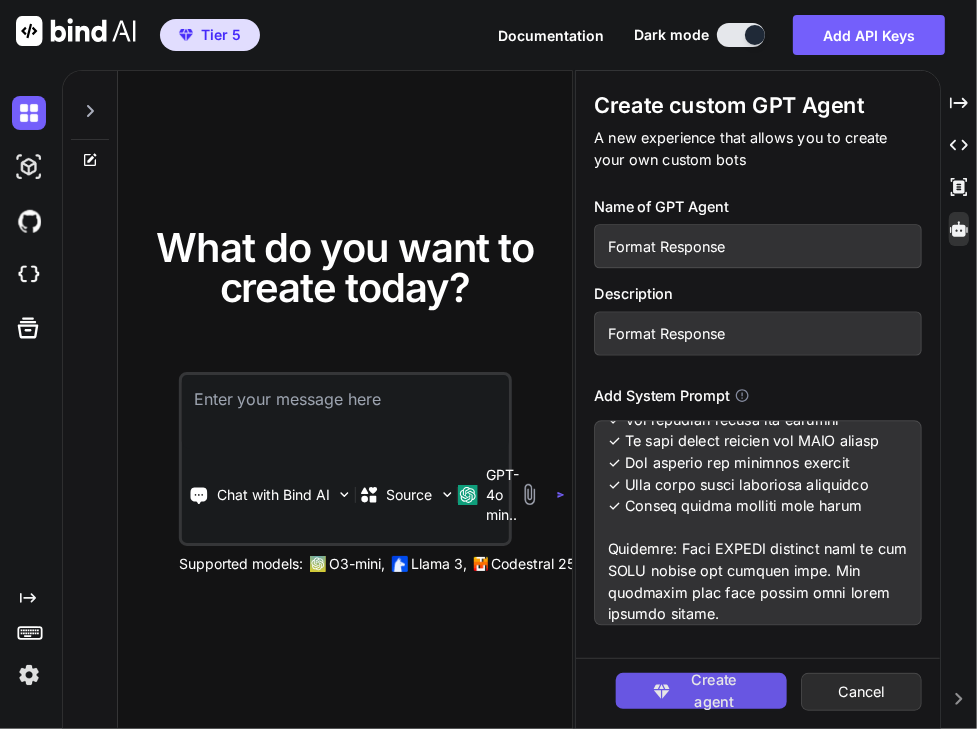 click on "Create agent" at bounding box center [714, 690] 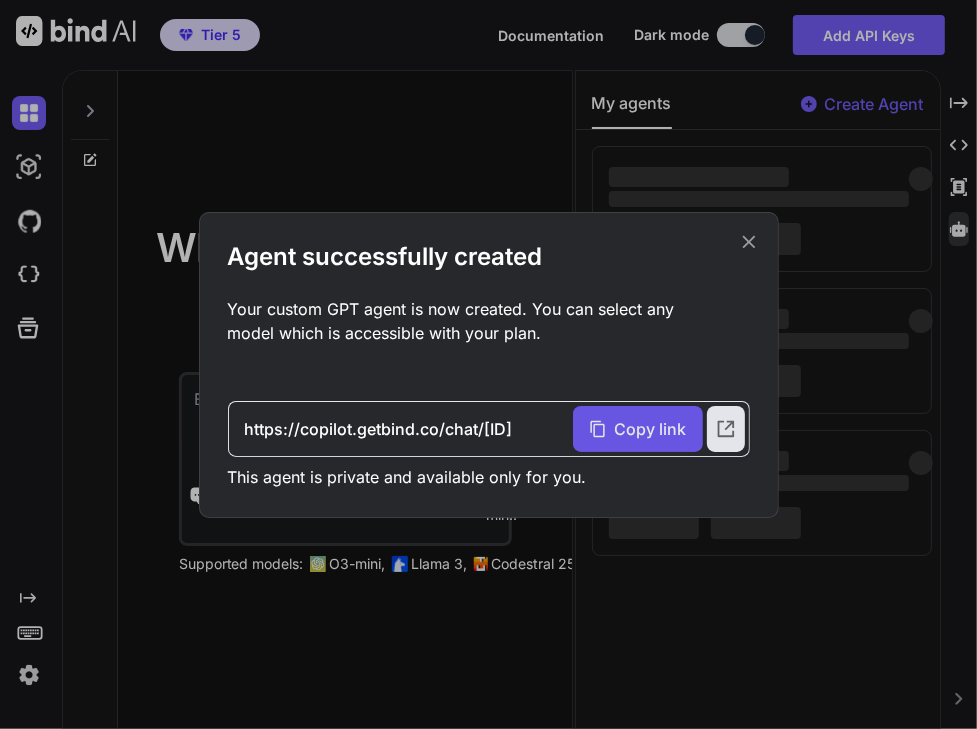 type on "x" 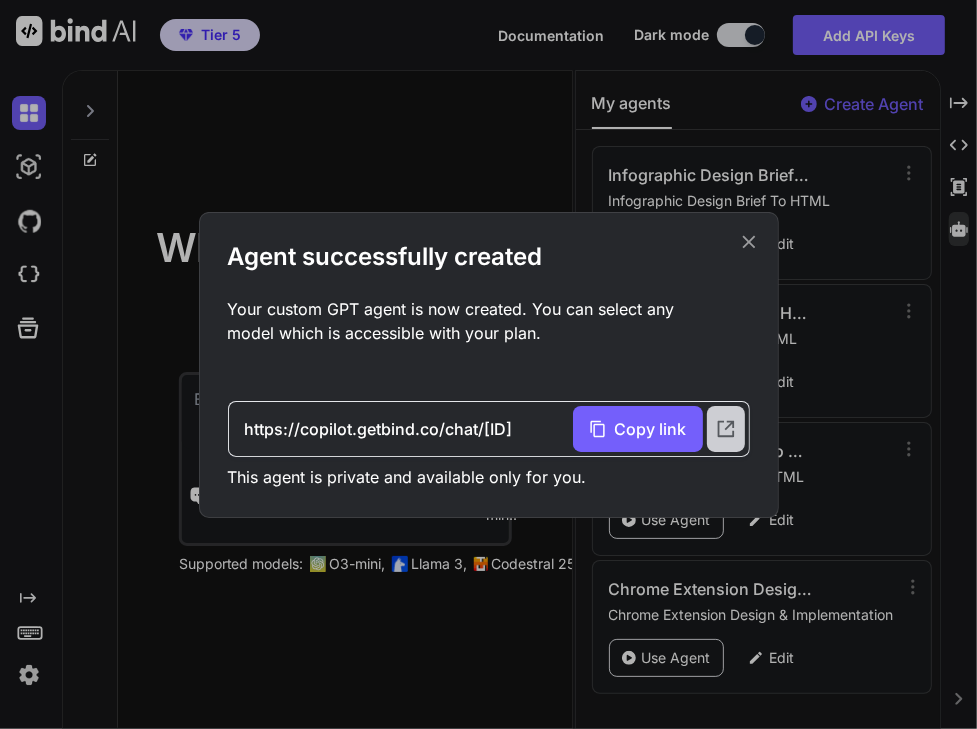 click 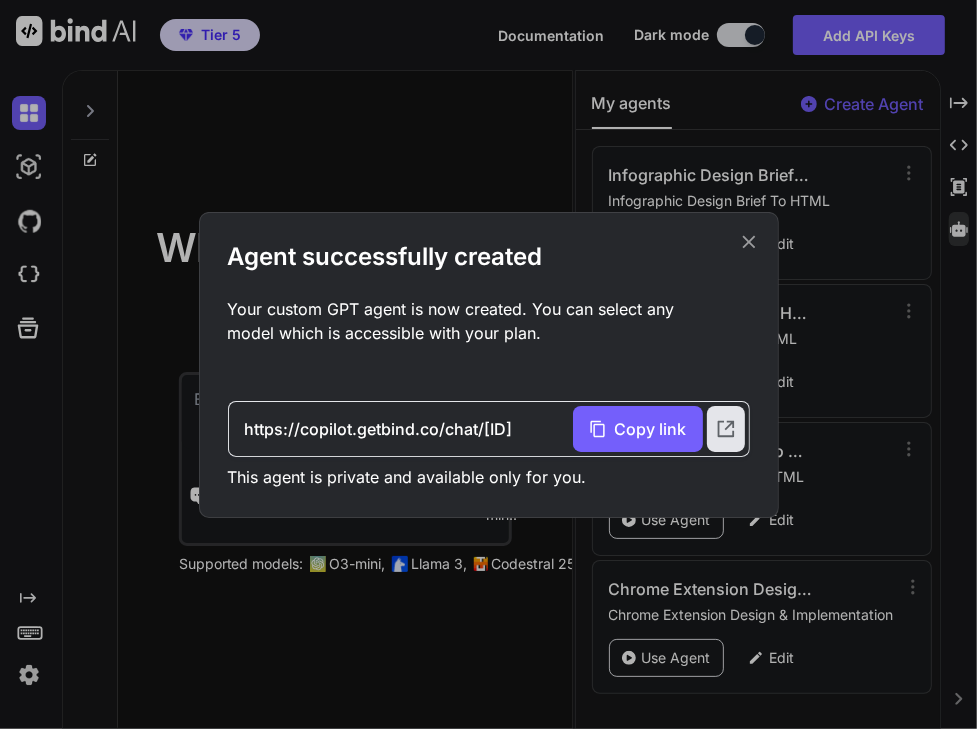 click on "Agent successfully created Your custom GPT agent is now created. You can select any  model which is accessible with your plan. https://copilot.getbind.co/chat/688e41f9c36d3e6bd6ee8e12 Copy link This agent is private and available only for you." at bounding box center (489, 365) 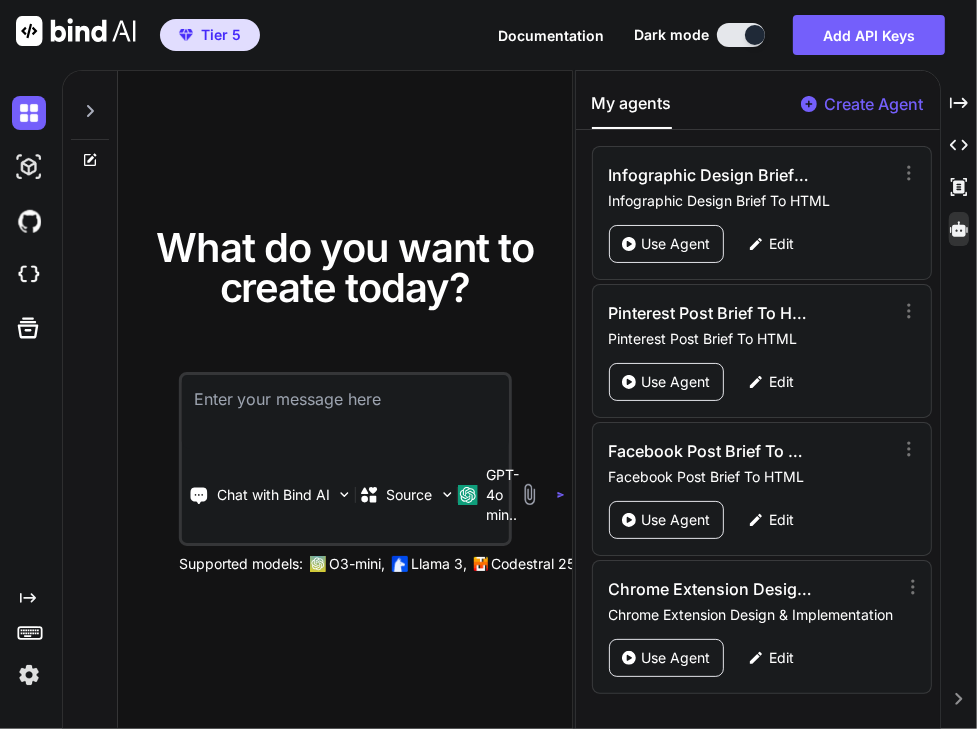 click at bounding box center [345, 412] 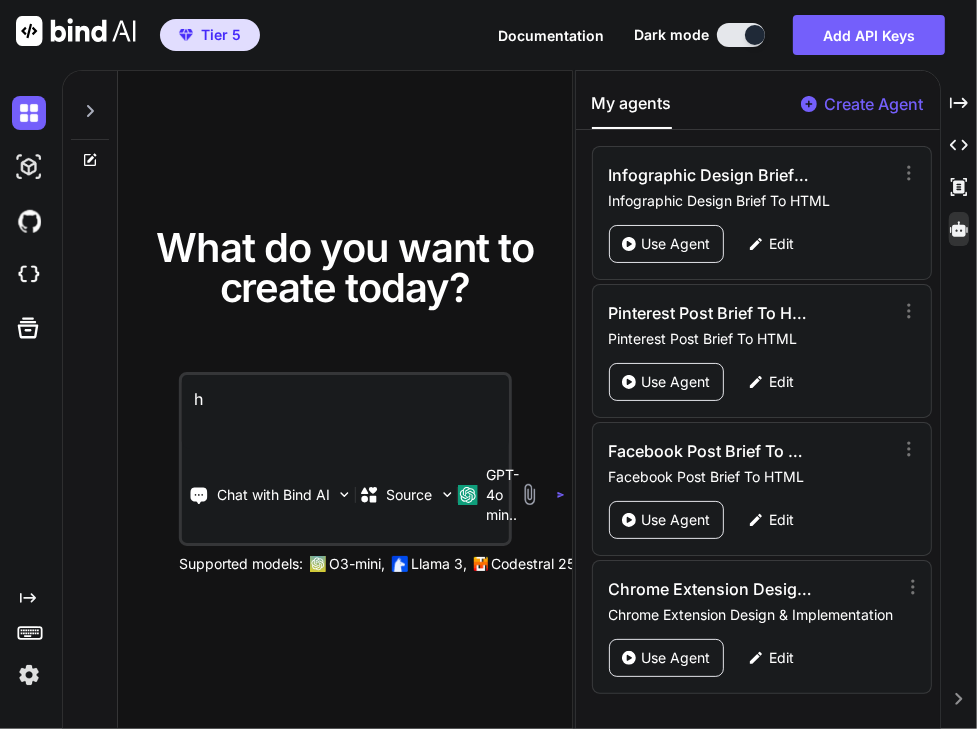 type on "hi" 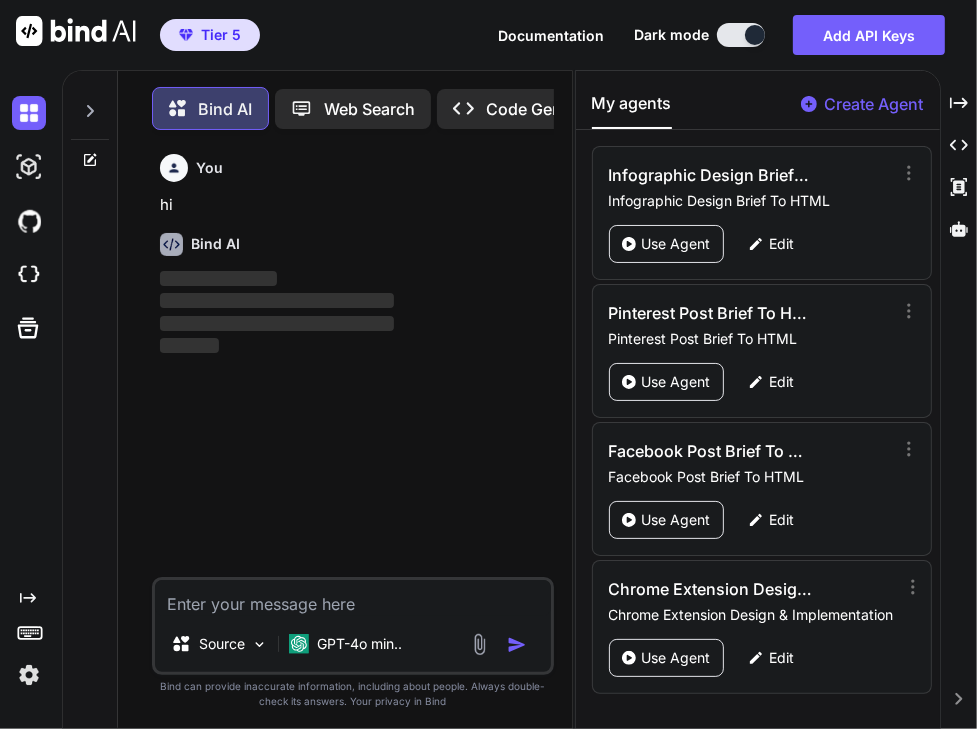 scroll, scrollTop: 9, scrollLeft: 0, axis: vertical 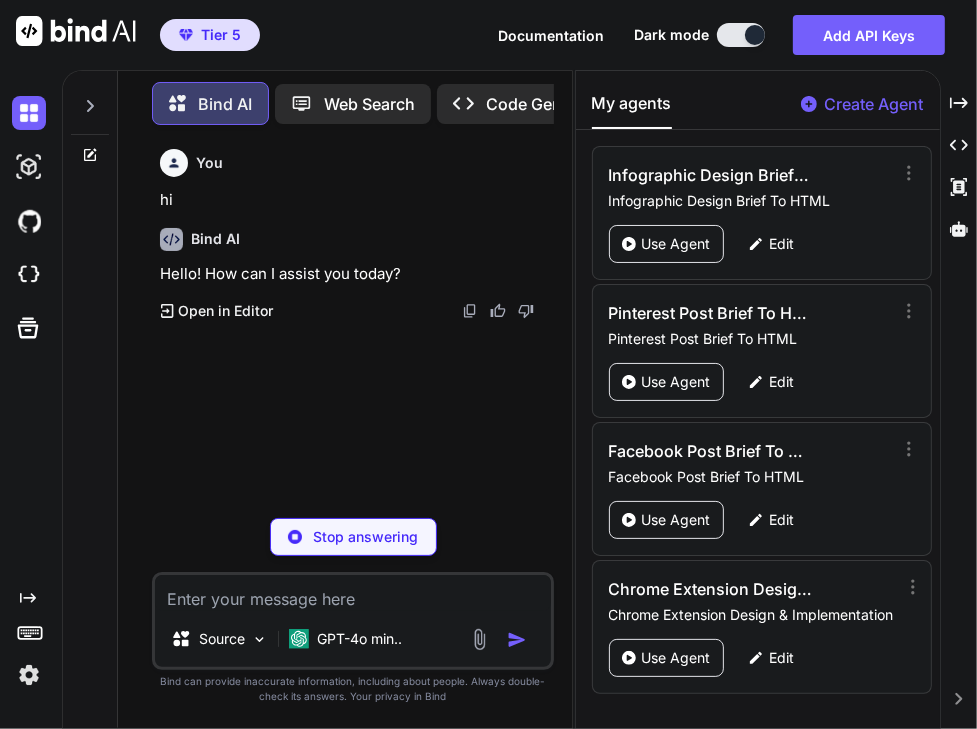 type on "x" 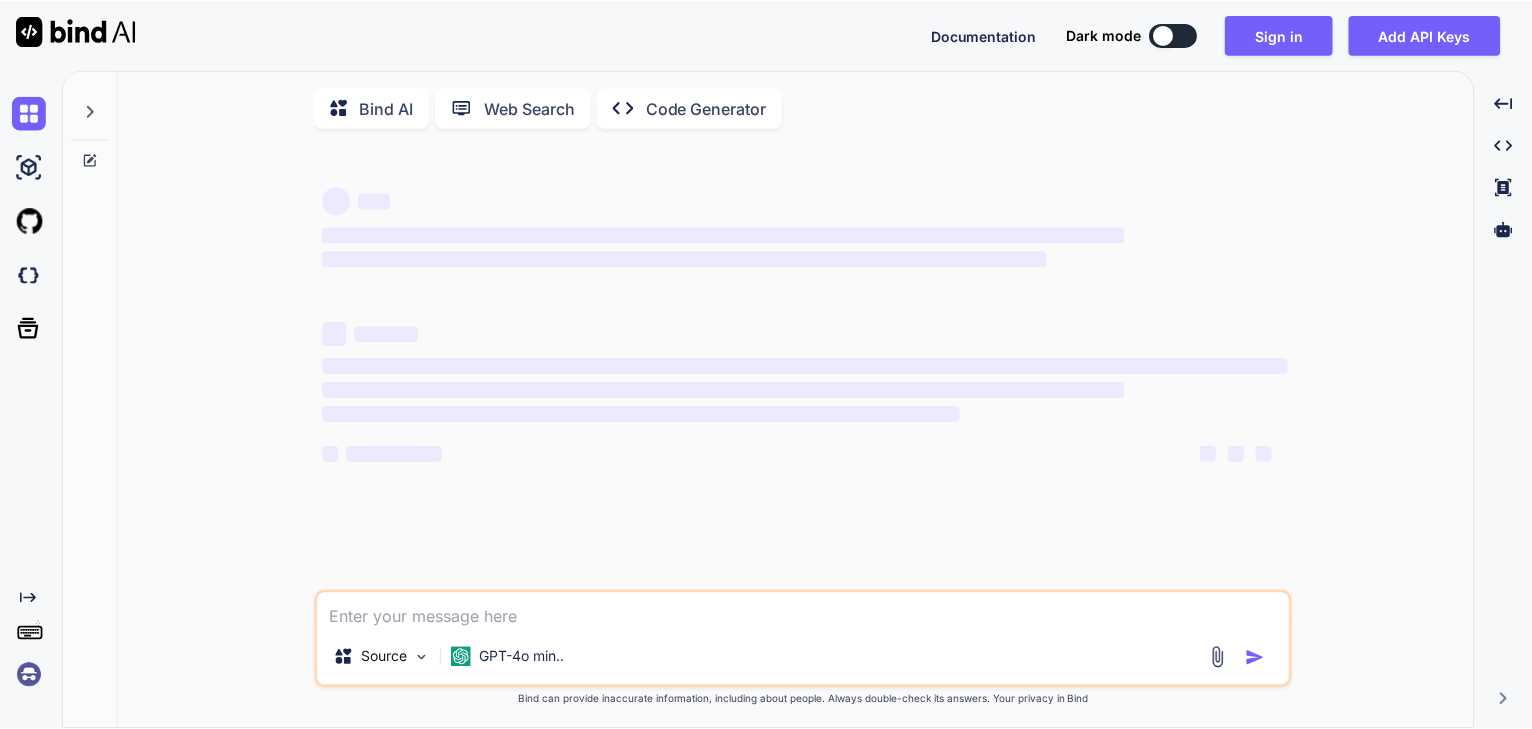 scroll, scrollTop: 0, scrollLeft: 0, axis: both 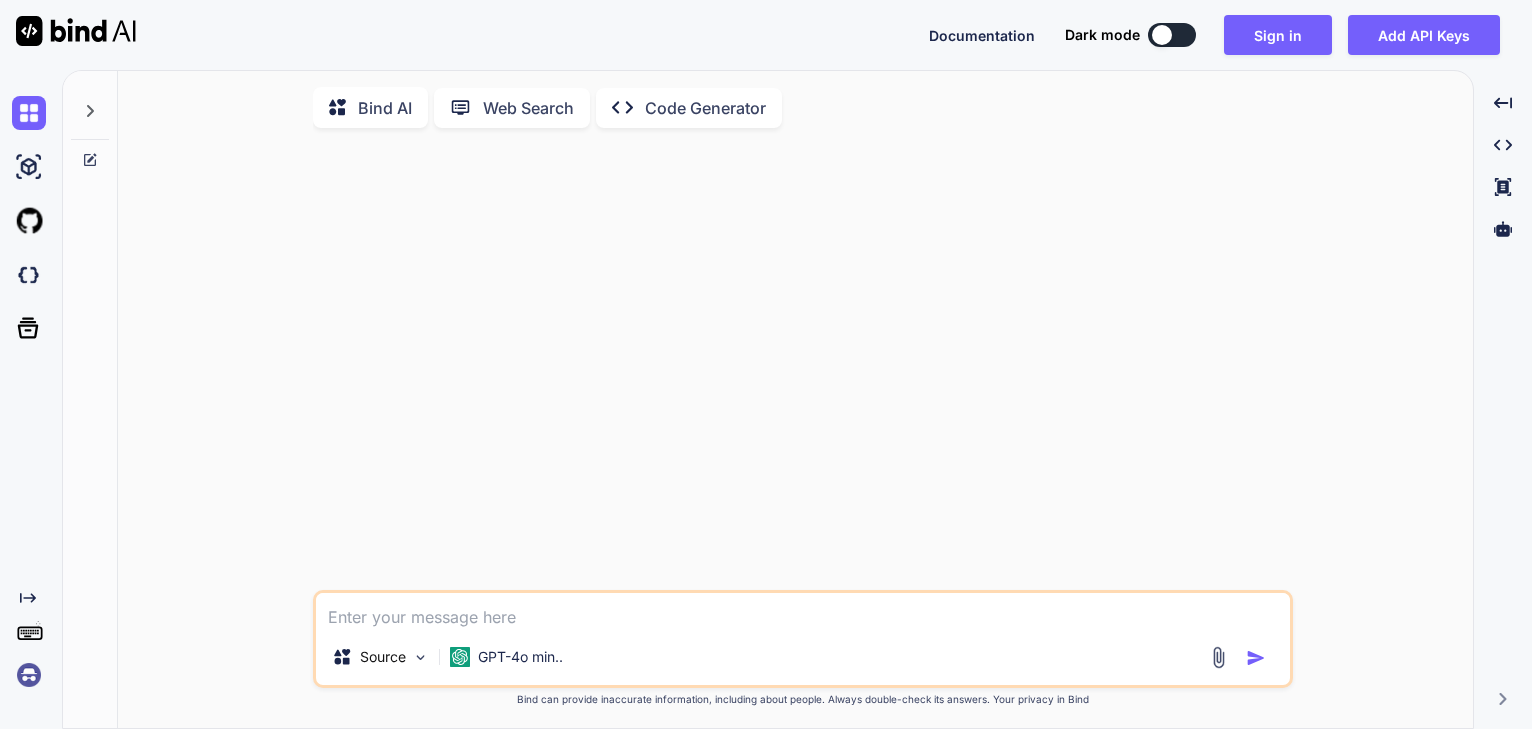 type on "x" 